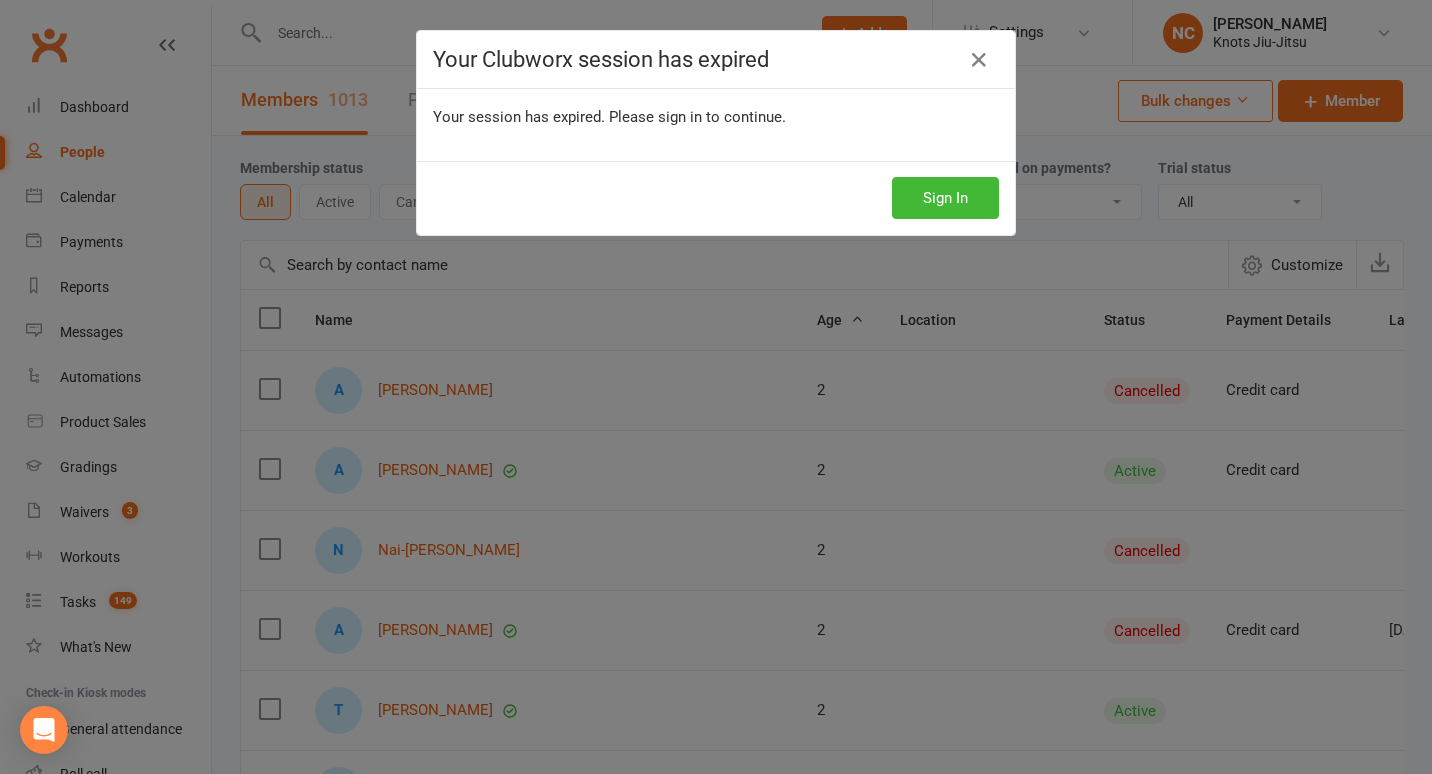 select on "100" 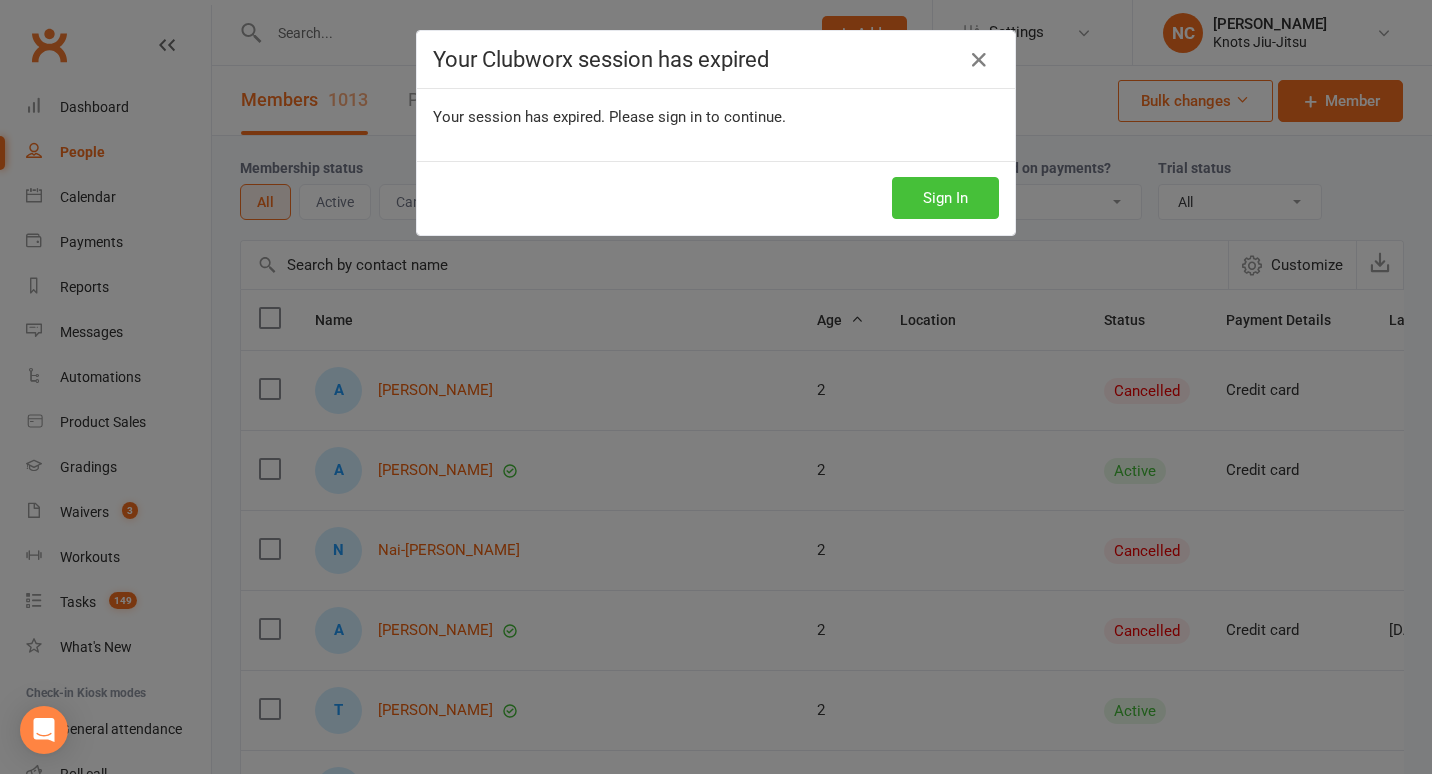 scroll, scrollTop: 0, scrollLeft: 0, axis: both 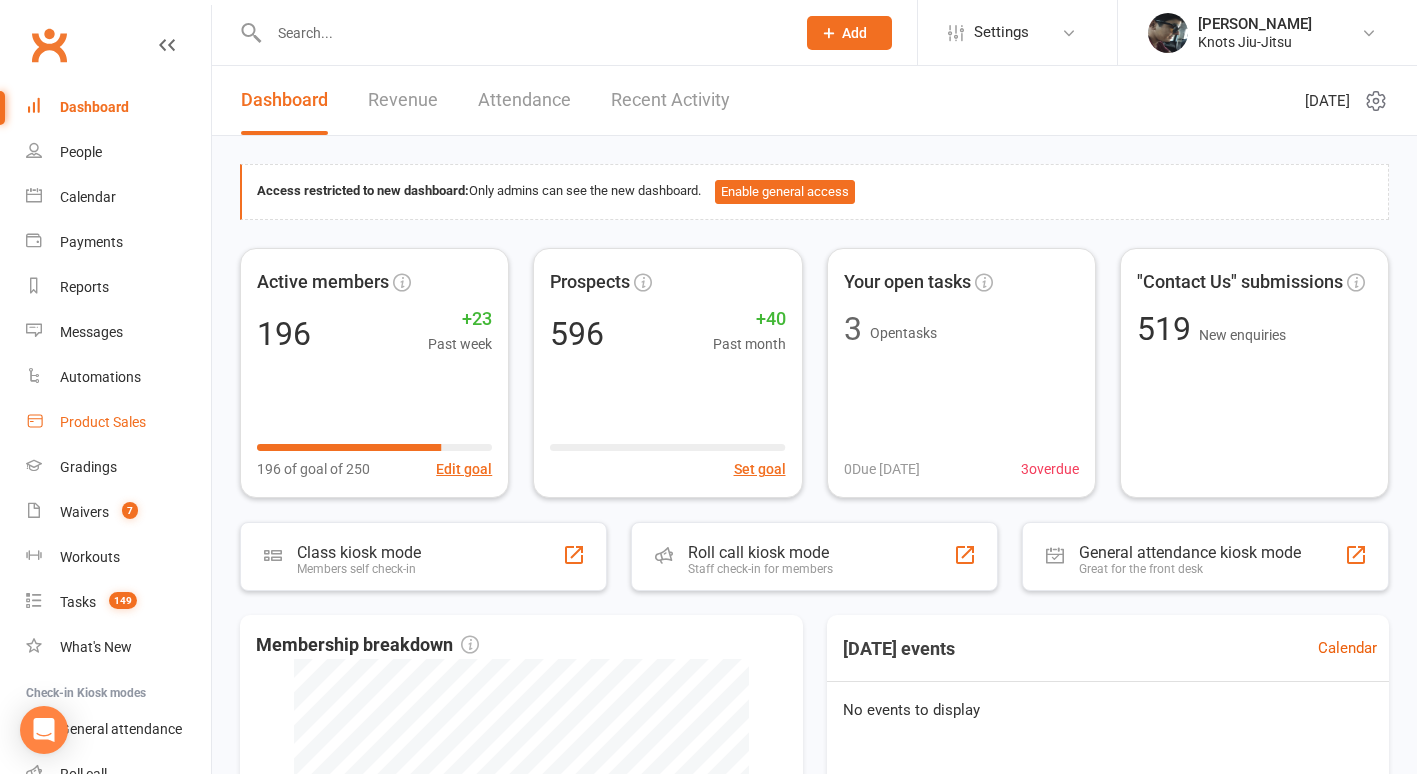 click on "Product Sales" at bounding box center (118, 422) 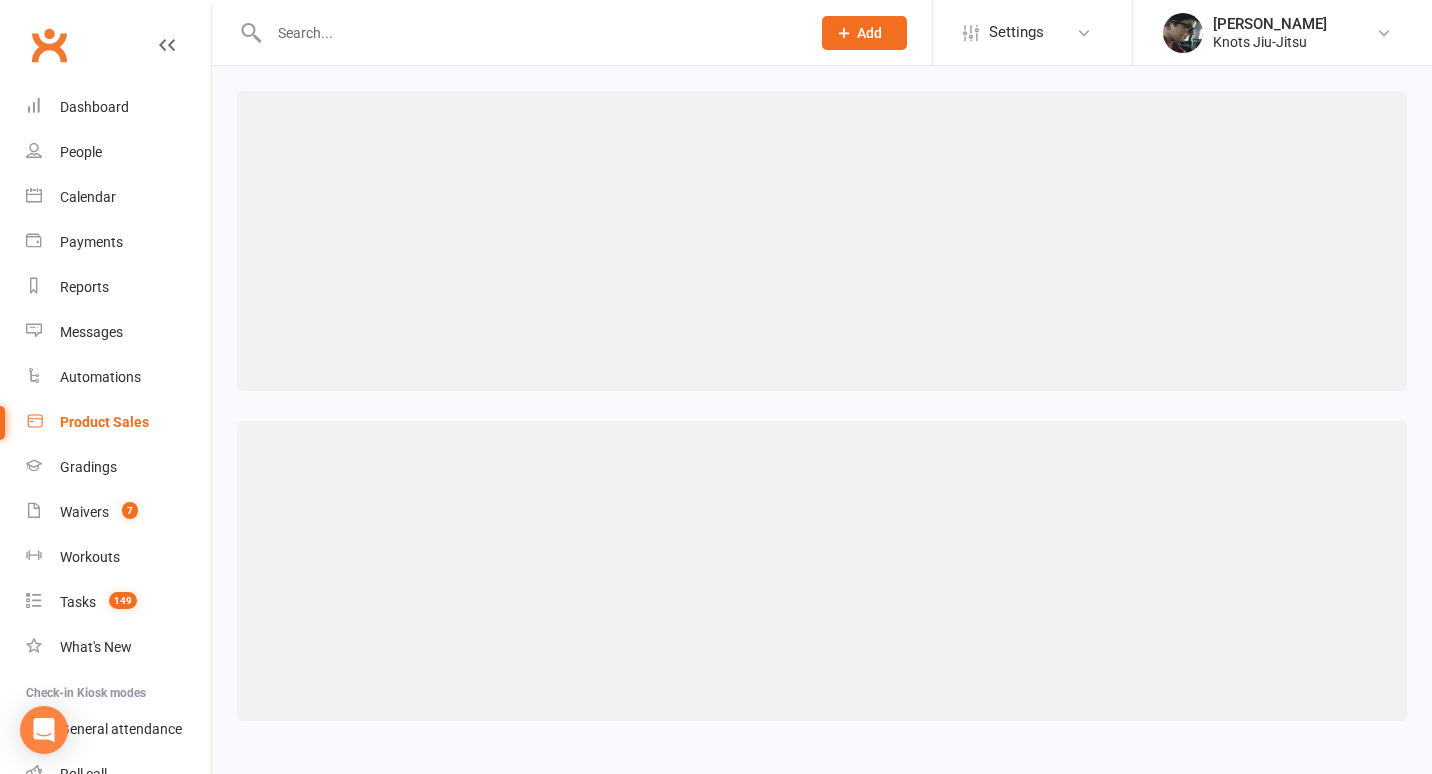 select on "100" 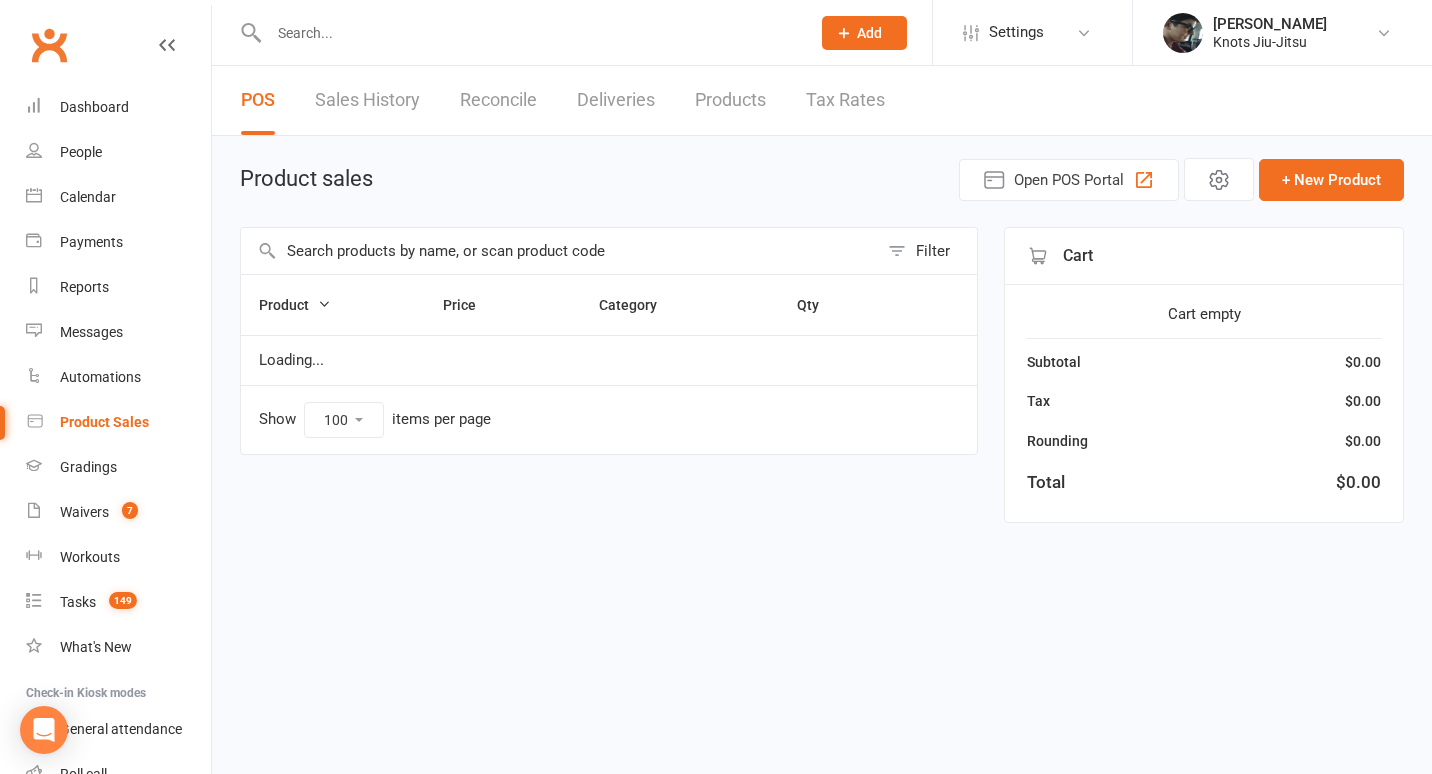 click at bounding box center [559, 251] 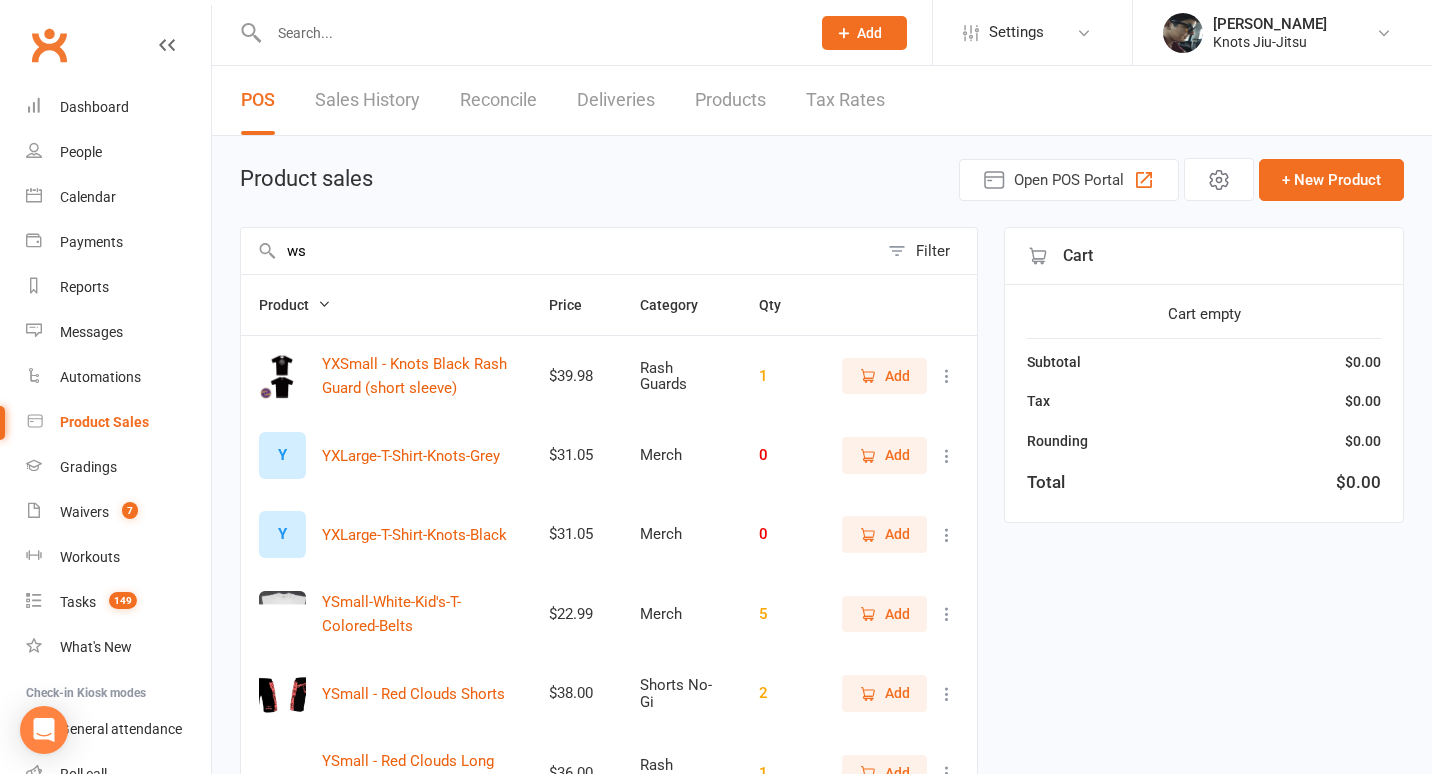 type on "w" 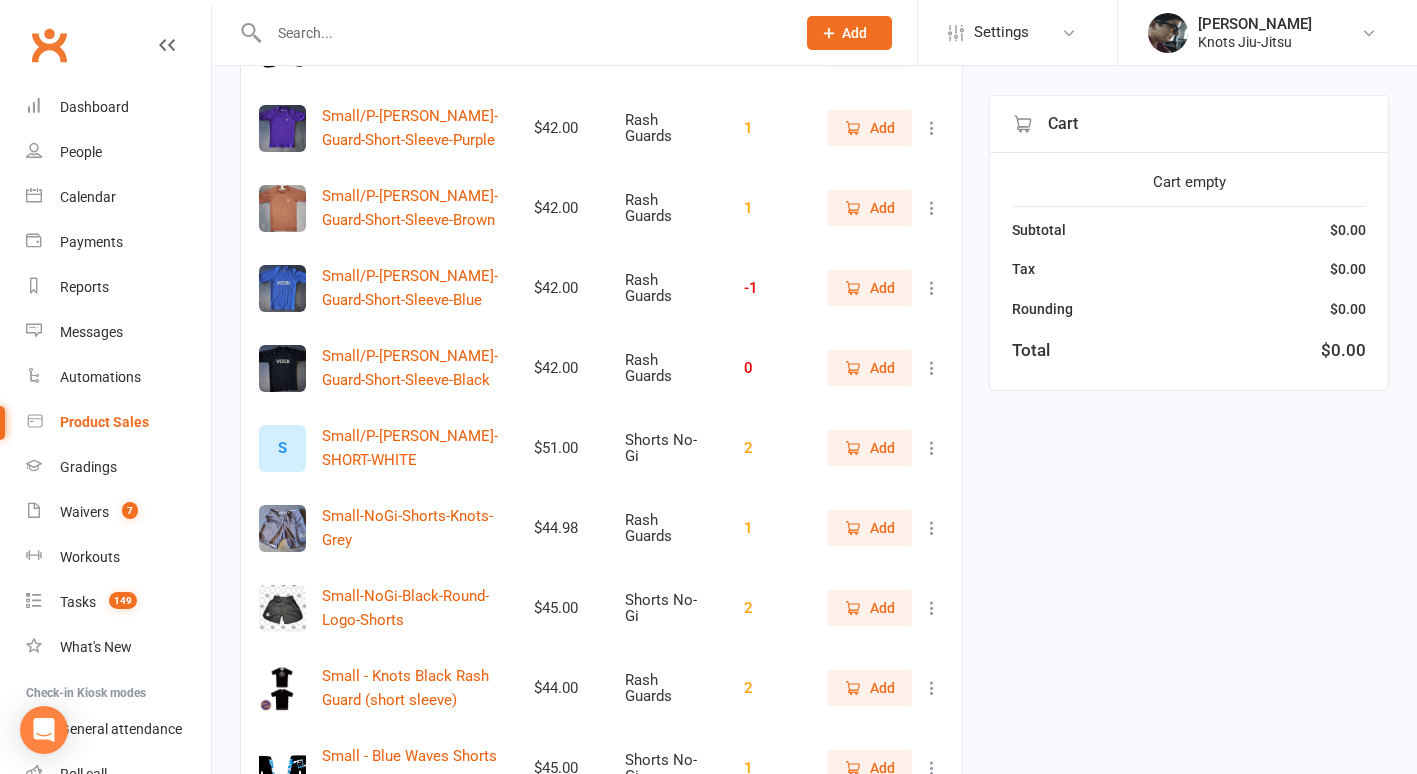 scroll, scrollTop: 2221, scrollLeft: 0, axis: vertical 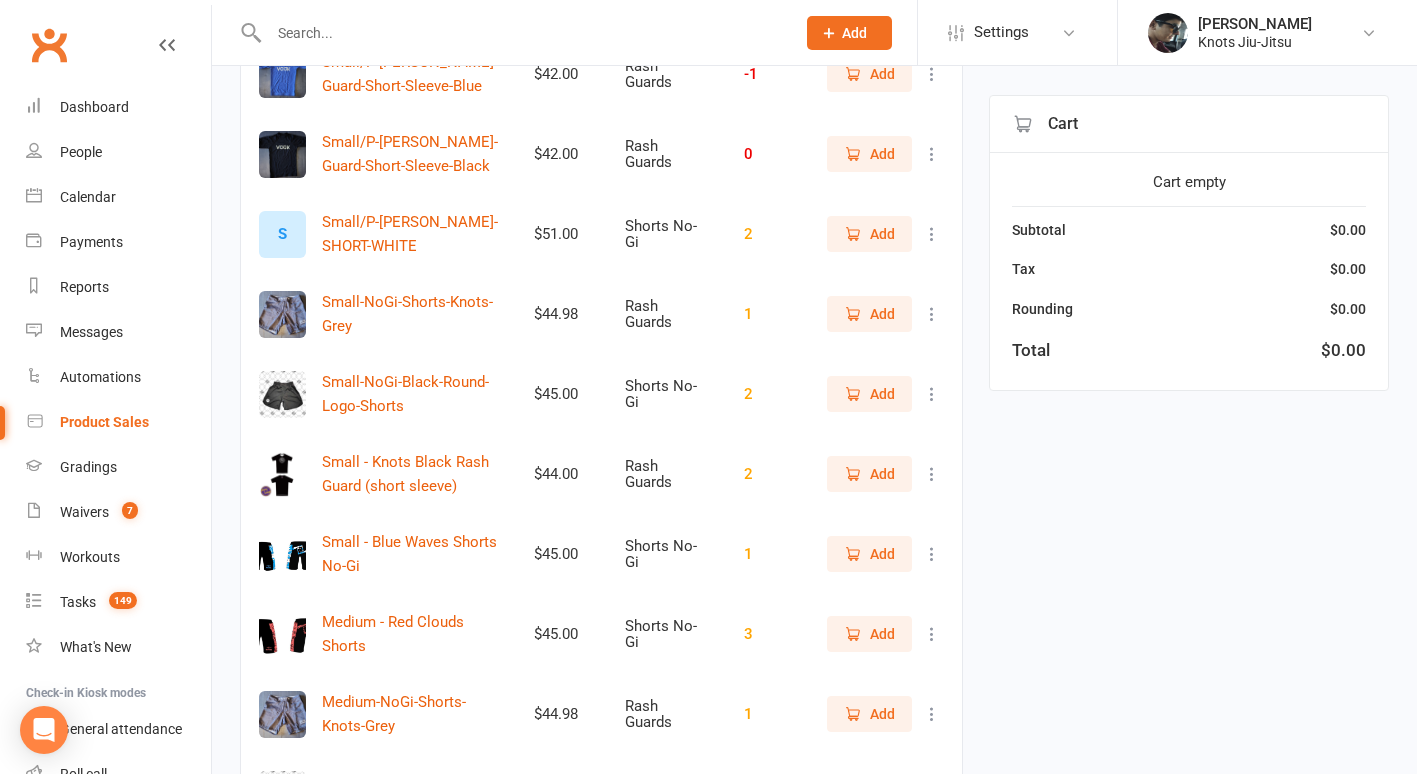 type on "short" 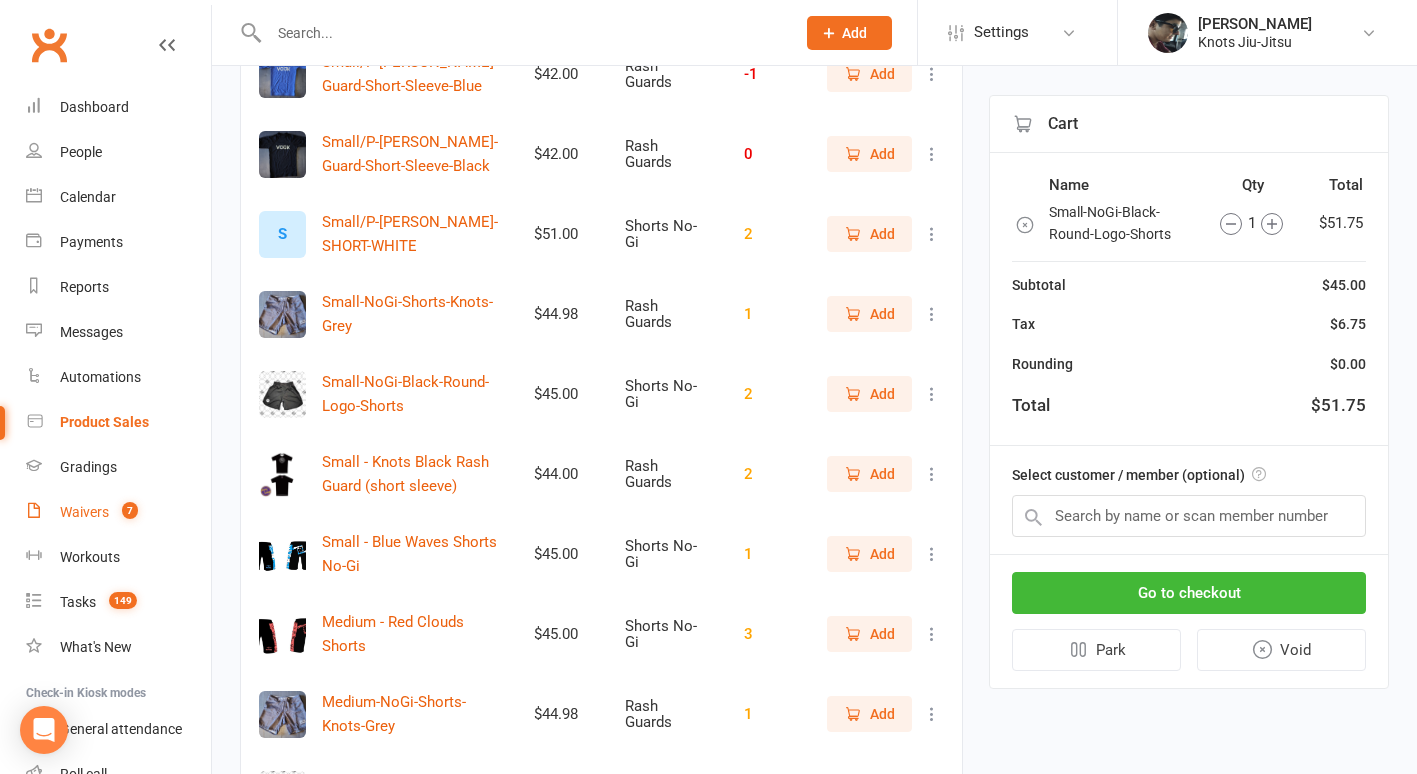 click on "Waivers" at bounding box center (84, 512) 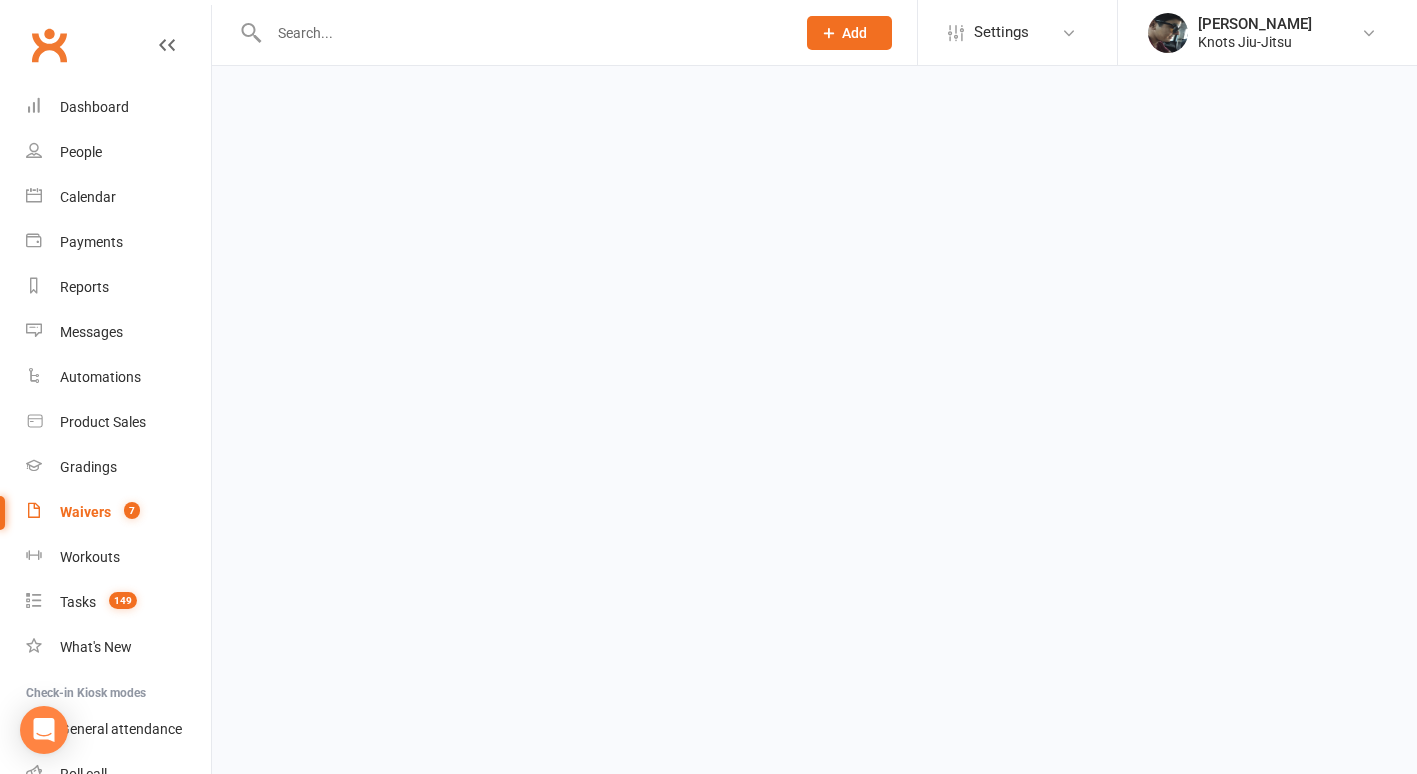 scroll, scrollTop: 0, scrollLeft: 0, axis: both 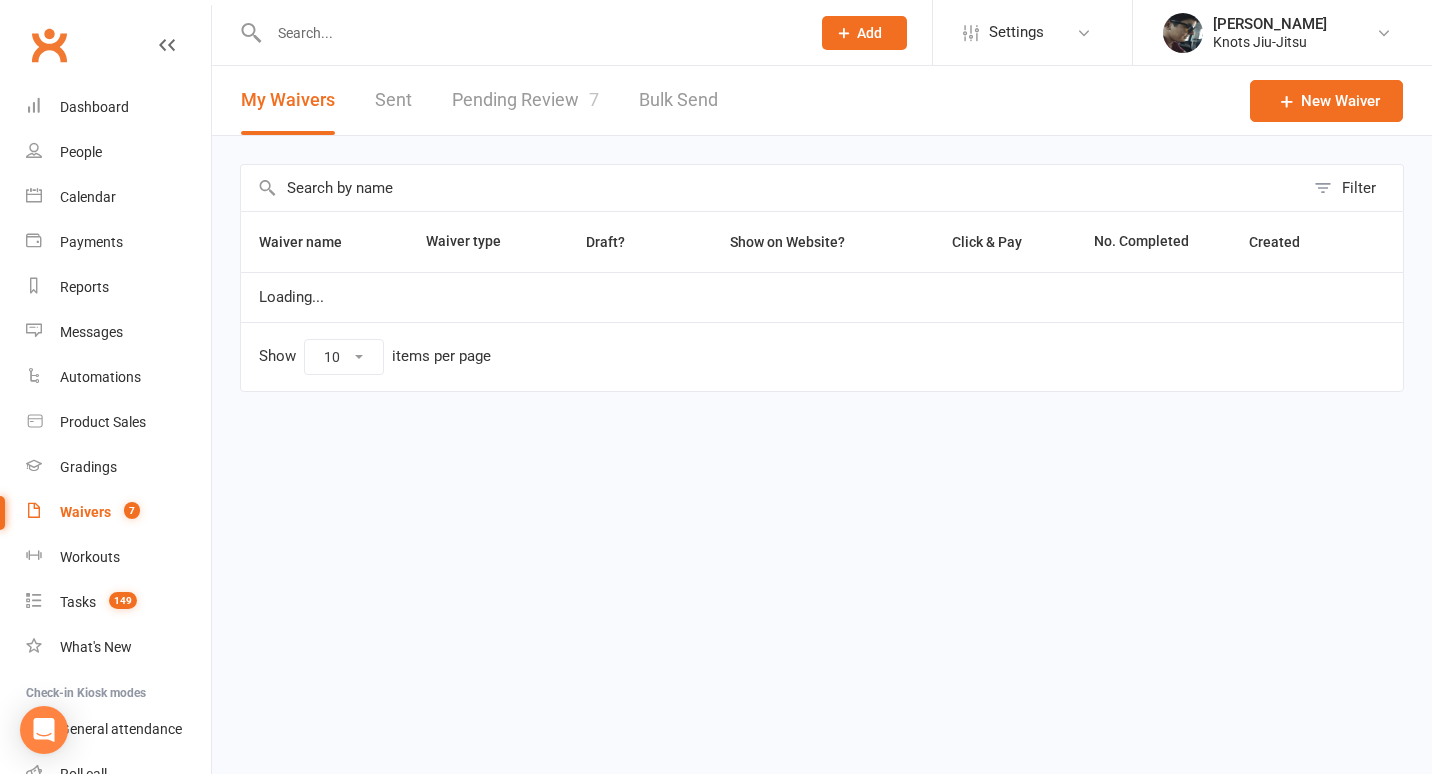 select on "25" 